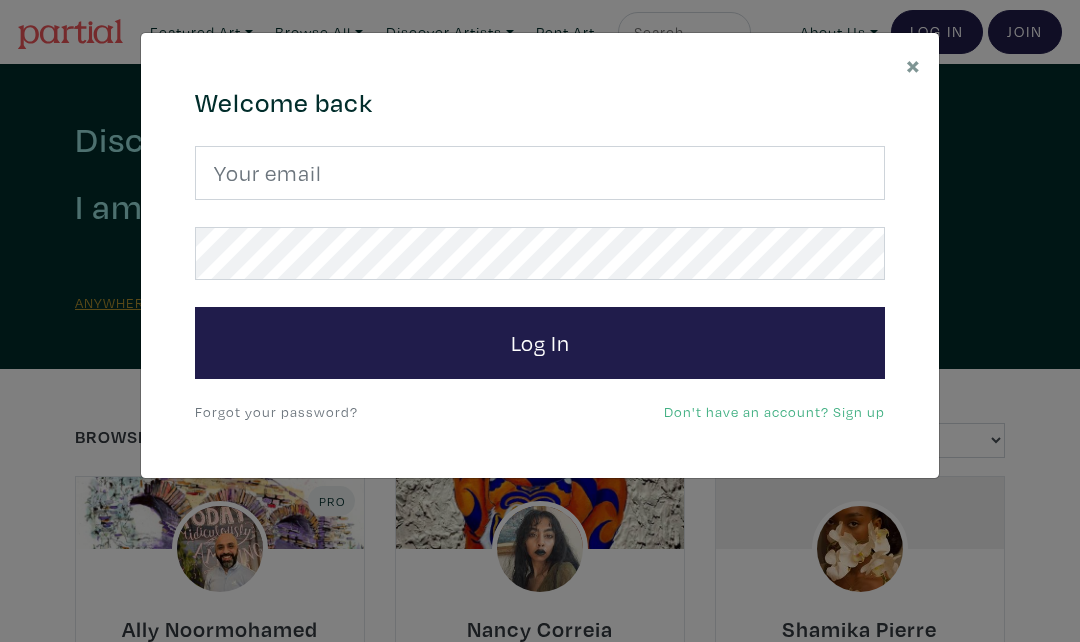 scroll, scrollTop: 0, scrollLeft: 0, axis: both 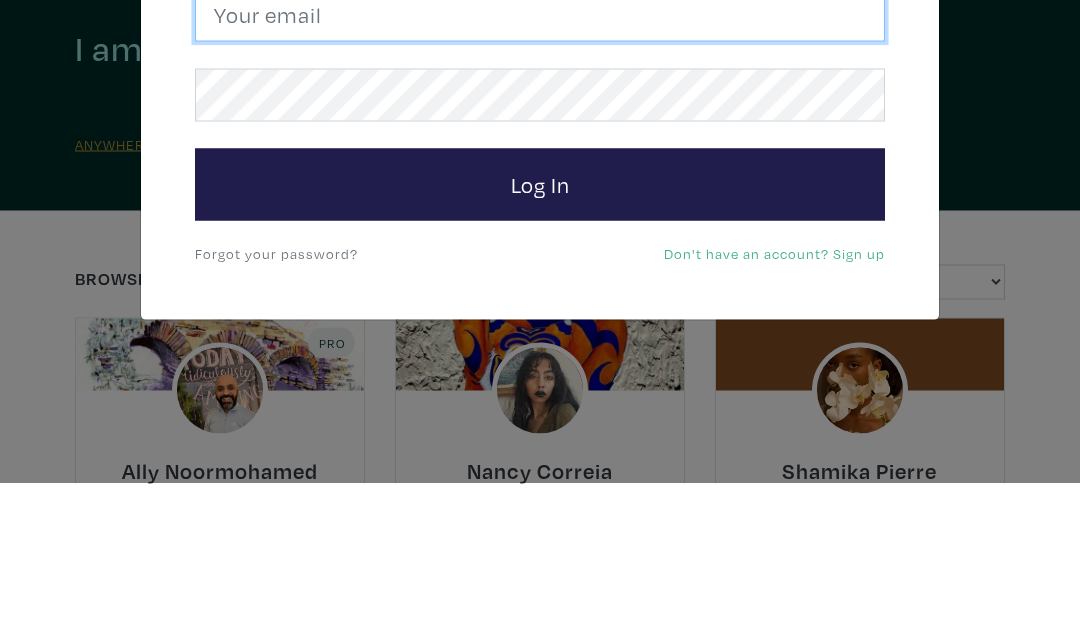 click at bounding box center [540, 173] 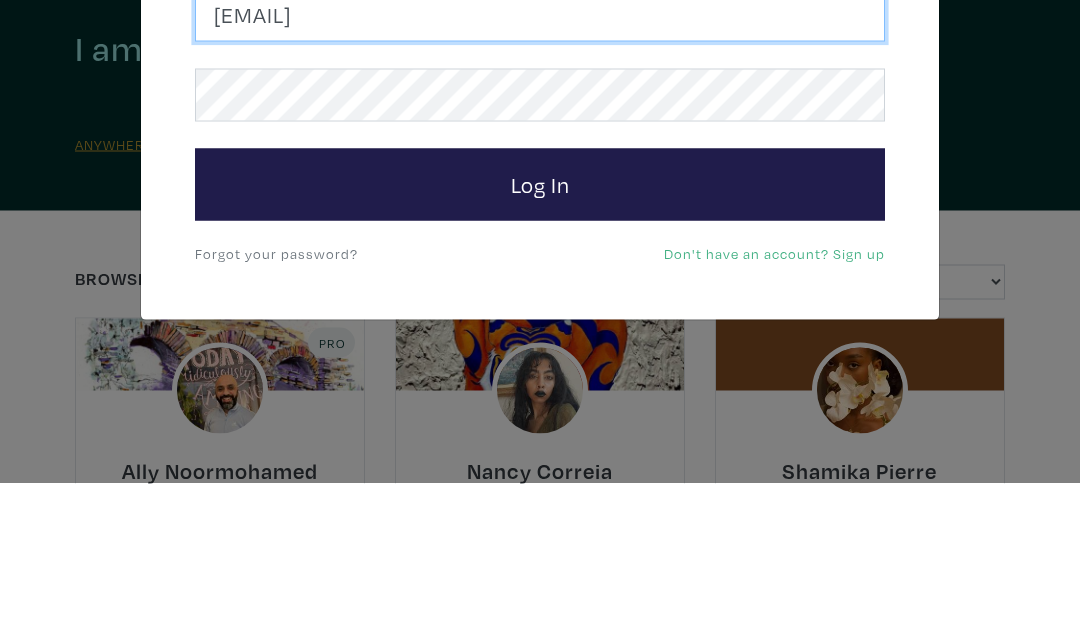type on "susanmcleanwoodburn@gmail.com" 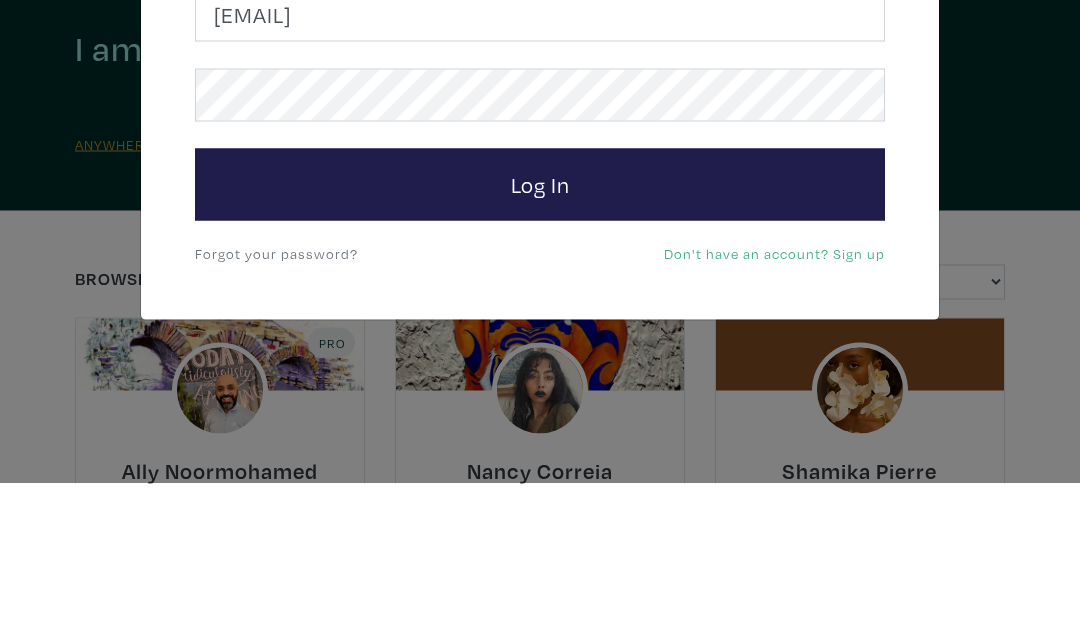 click on "Log In" at bounding box center [540, 343] 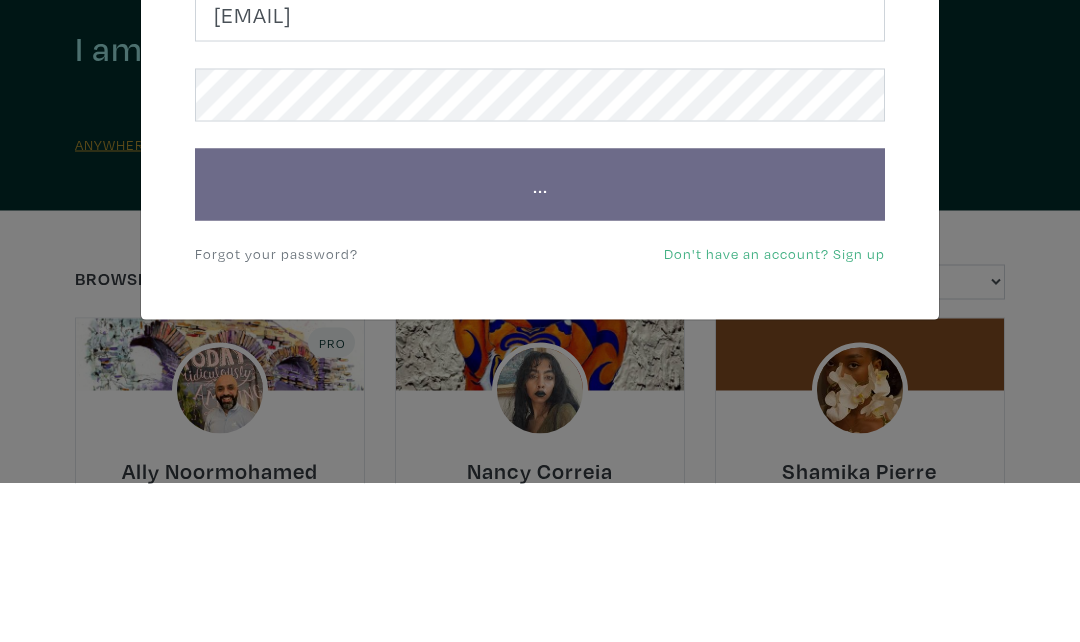 scroll, scrollTop: 159, scrollLeft: 0, axis: vertical 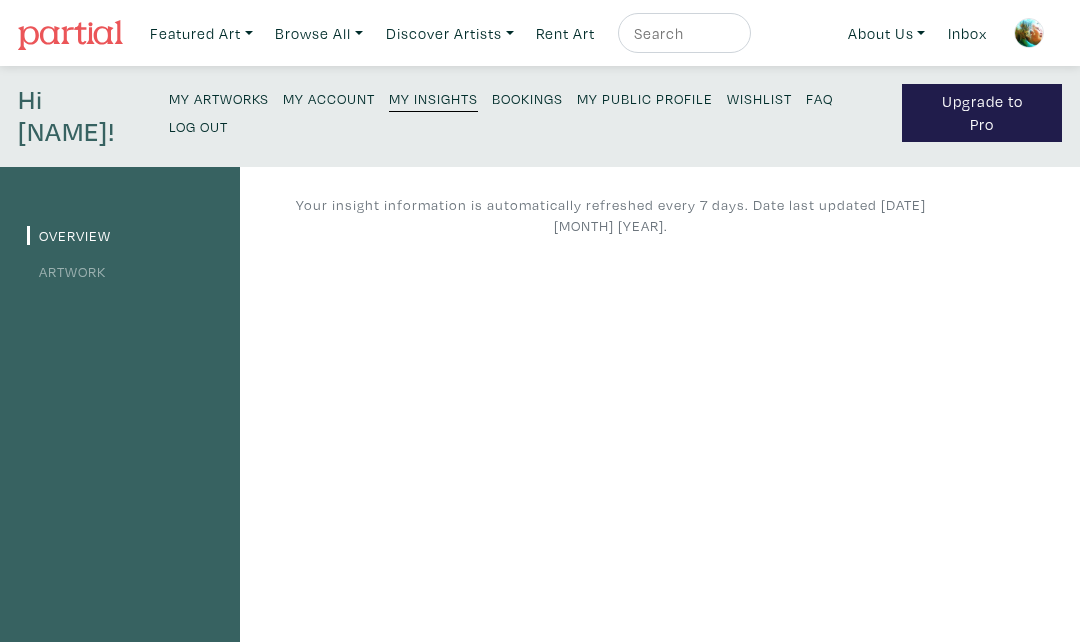 click on "My Artworks" at bounding box center [219, 97] 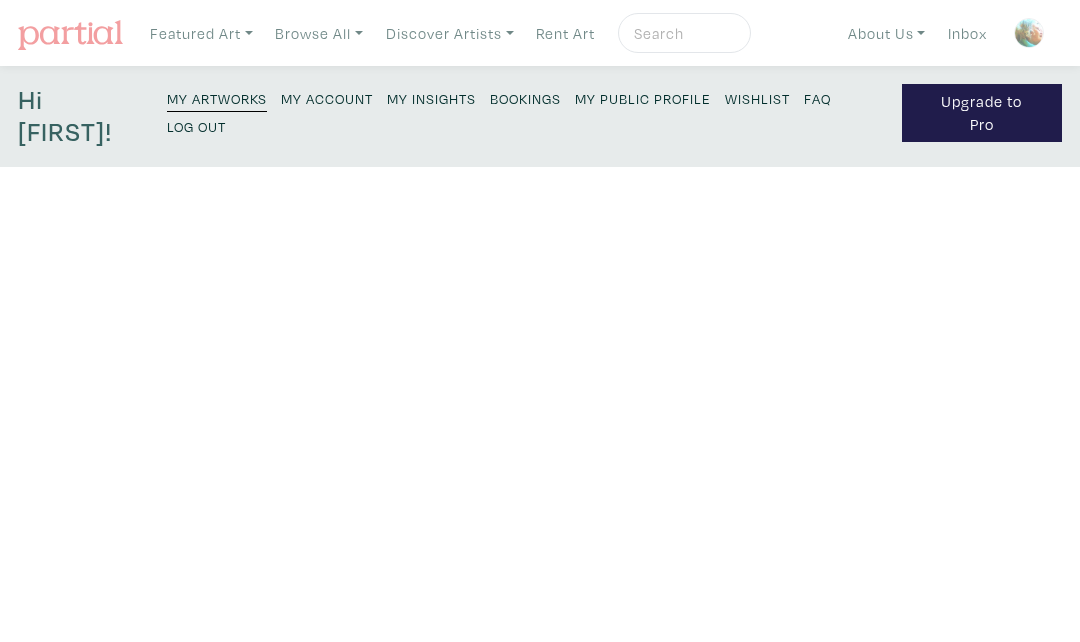 scroll, scrollTop: 0, scrollLeft: 0, axis: both 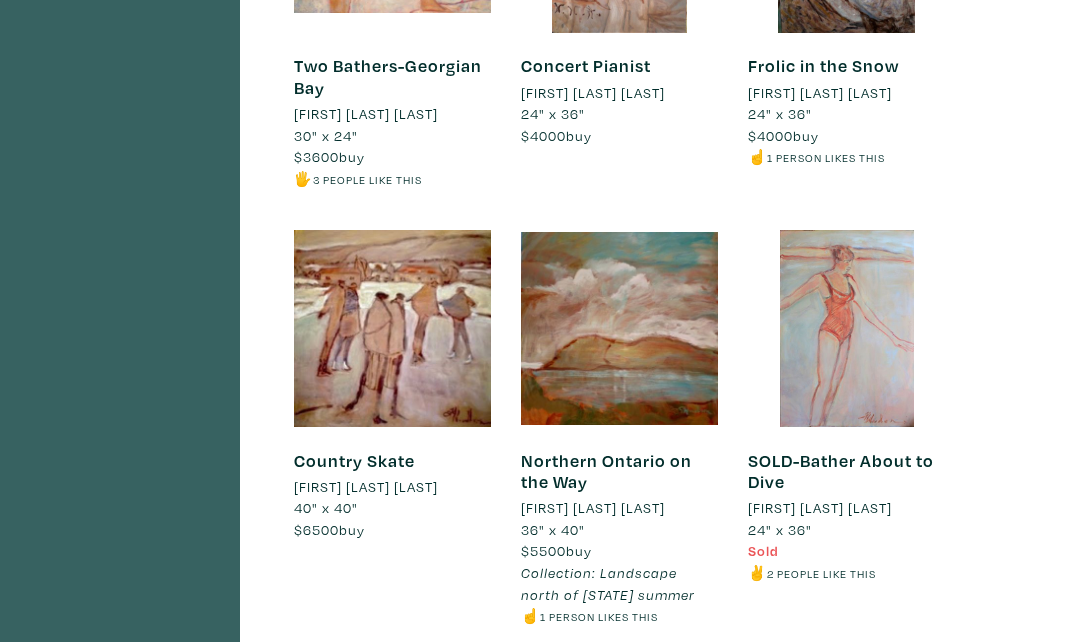 click at bounding box center [619, 329] 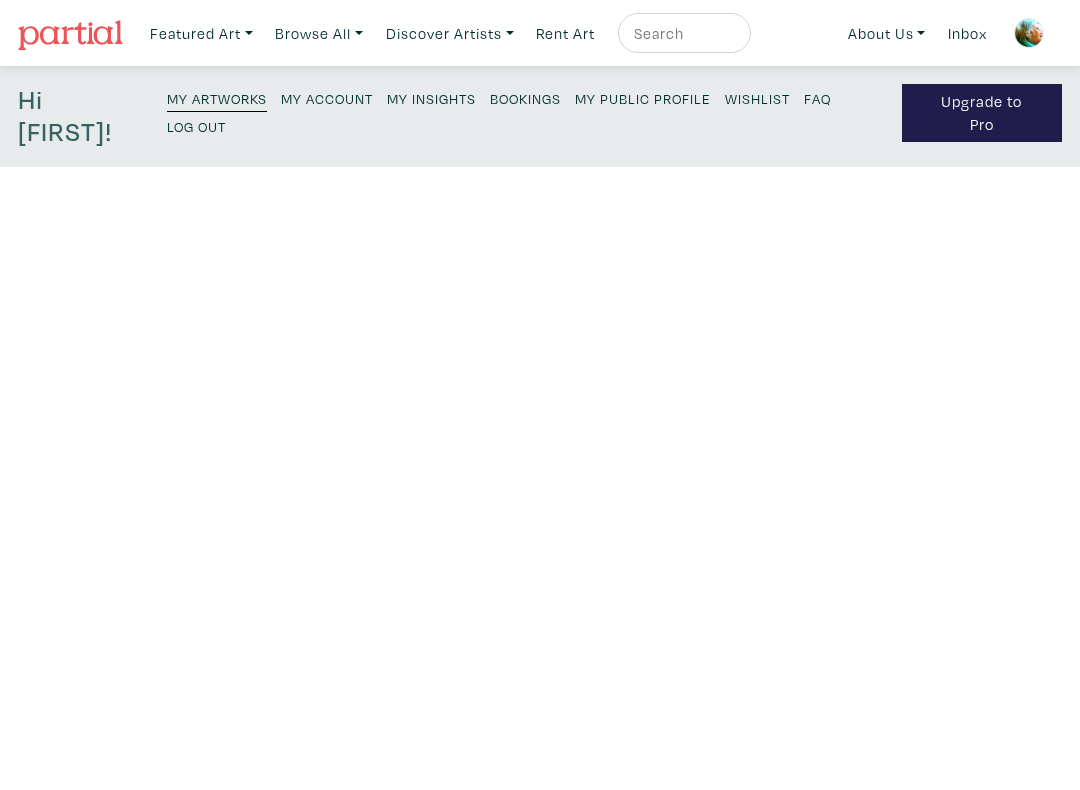 scroll, scrollTop: 0, scrollLeft: 0, axis: both 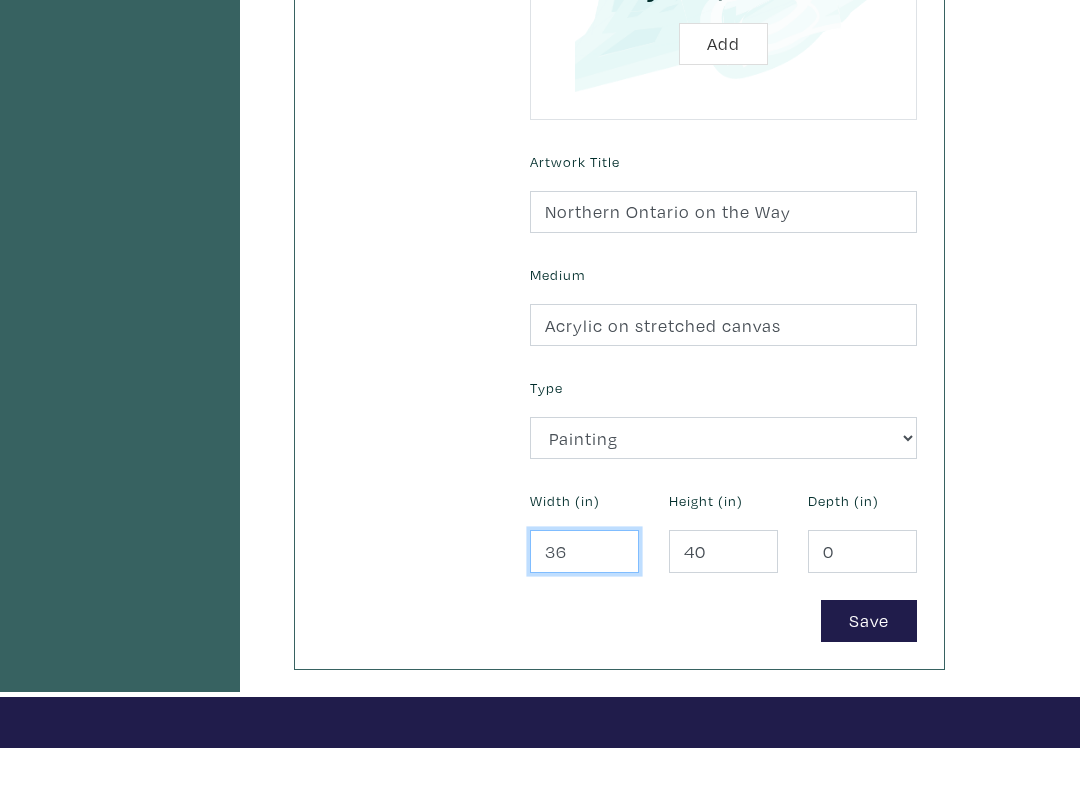 click on "36" at bounding box center [584, 594] 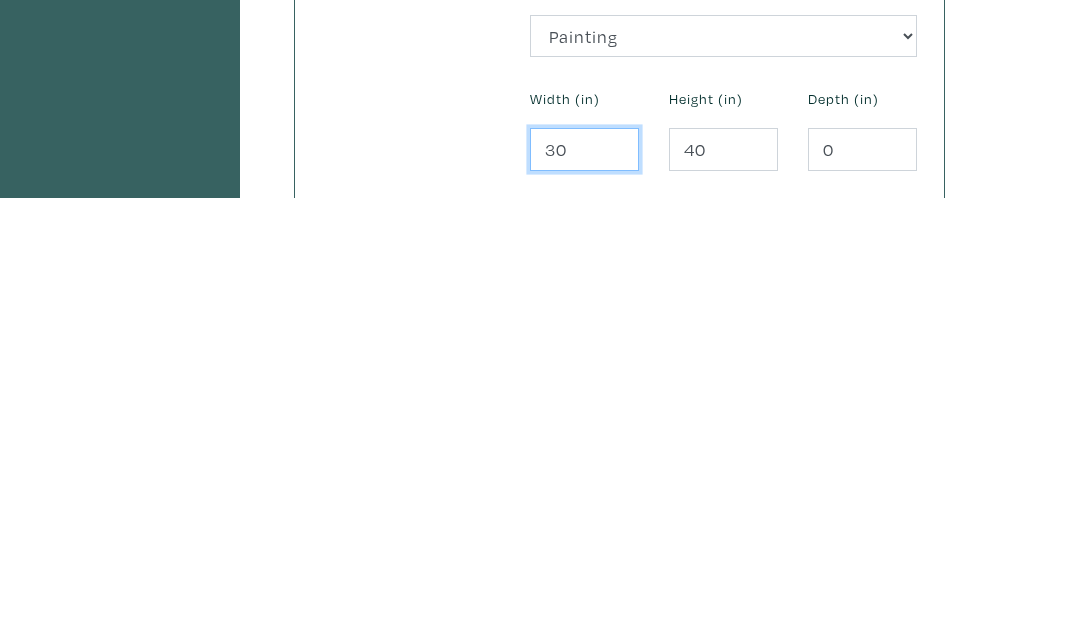 type on "30" 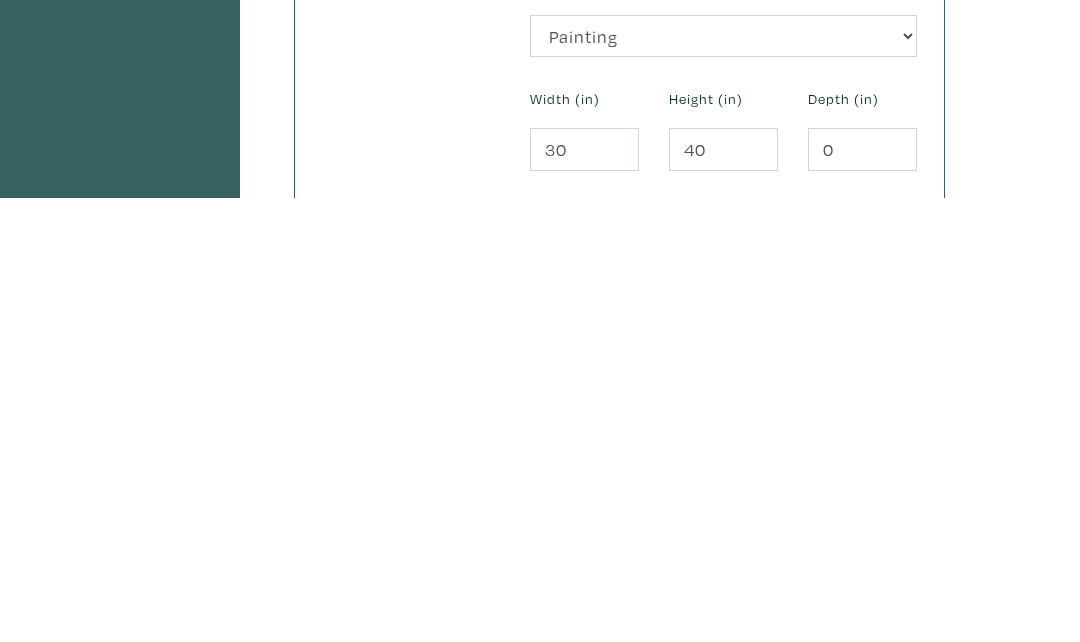 click on "Save" at bounding box center (869, 664) 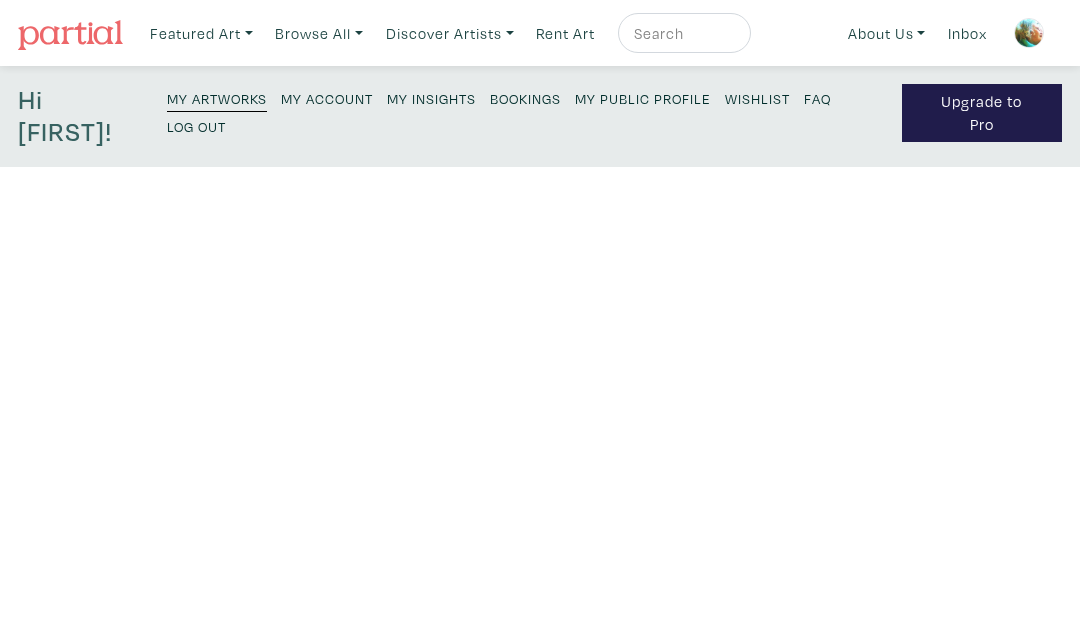 scroll, scrollTop: 0, scrollLeft: 0, axis: both 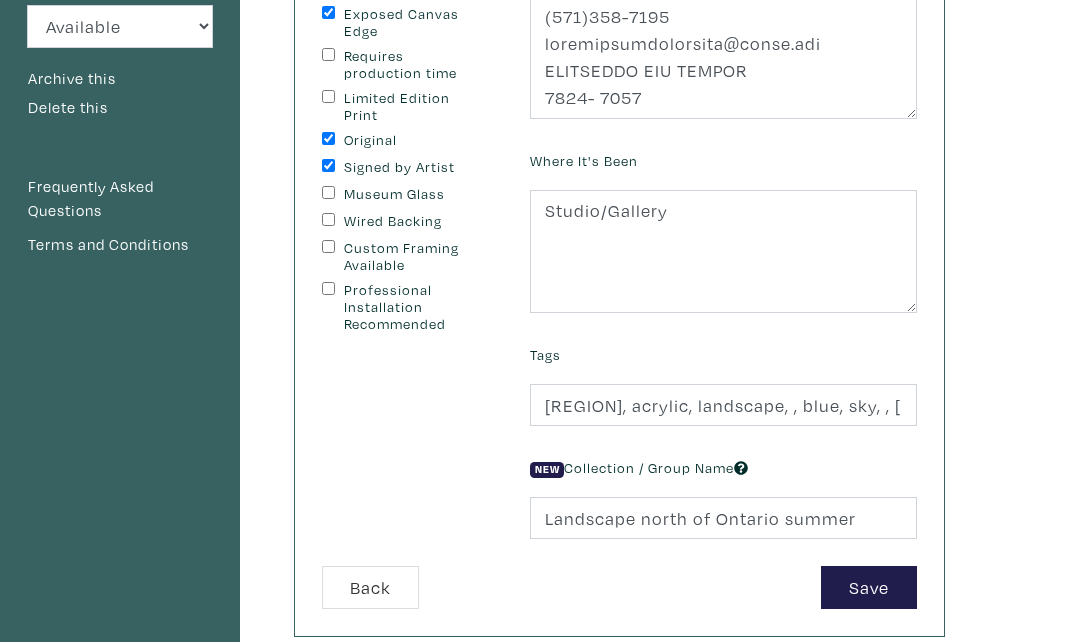 click on "Save" at bounding box center (869, 587) 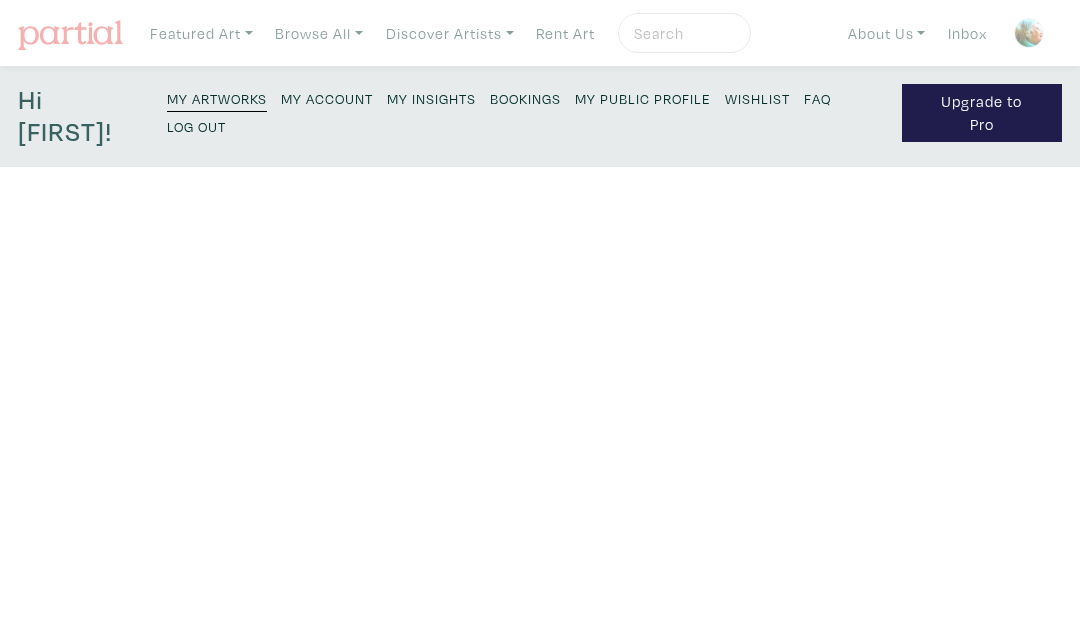 scroll, scrollTop: 0, scrollLeft: 0, axis: both 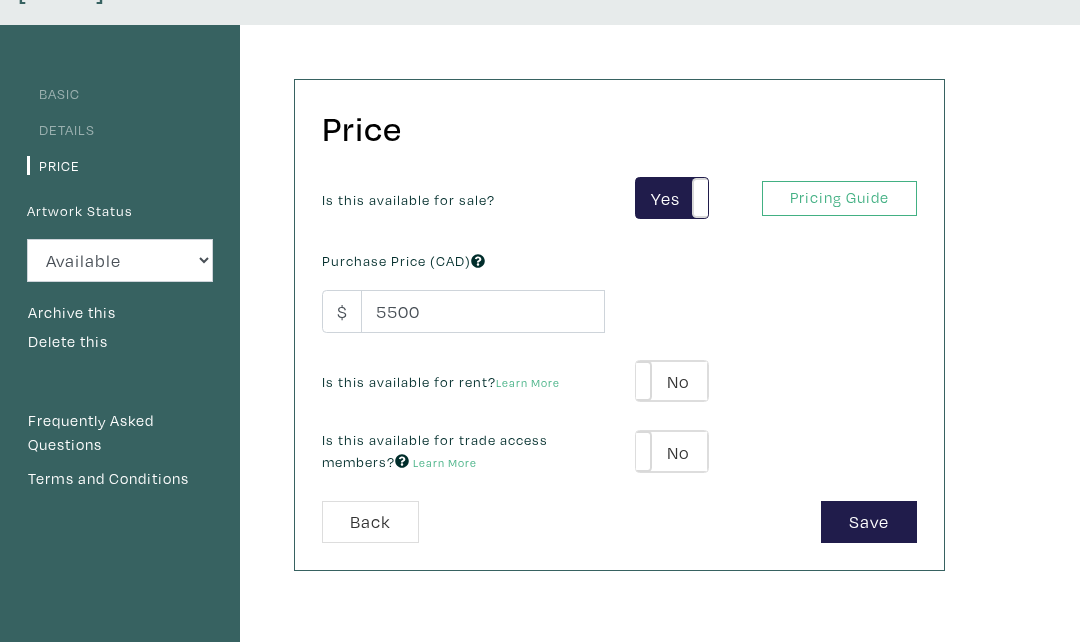 click on "Save" at bounding box center (869, 523) 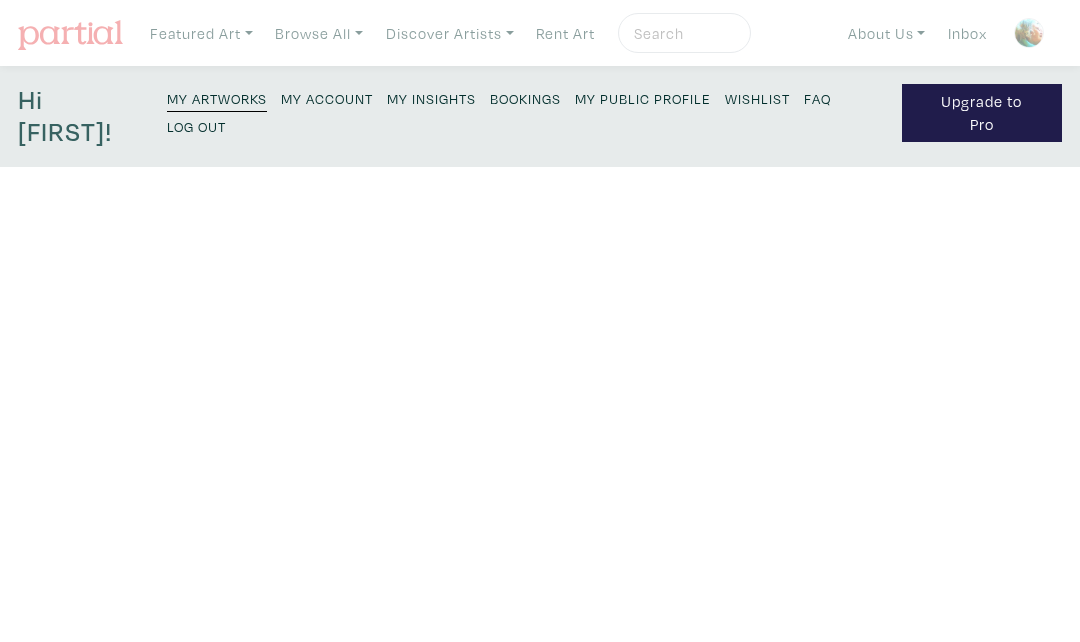 scroll, scrollTop: 0, scrollLeft: 0, axis: both 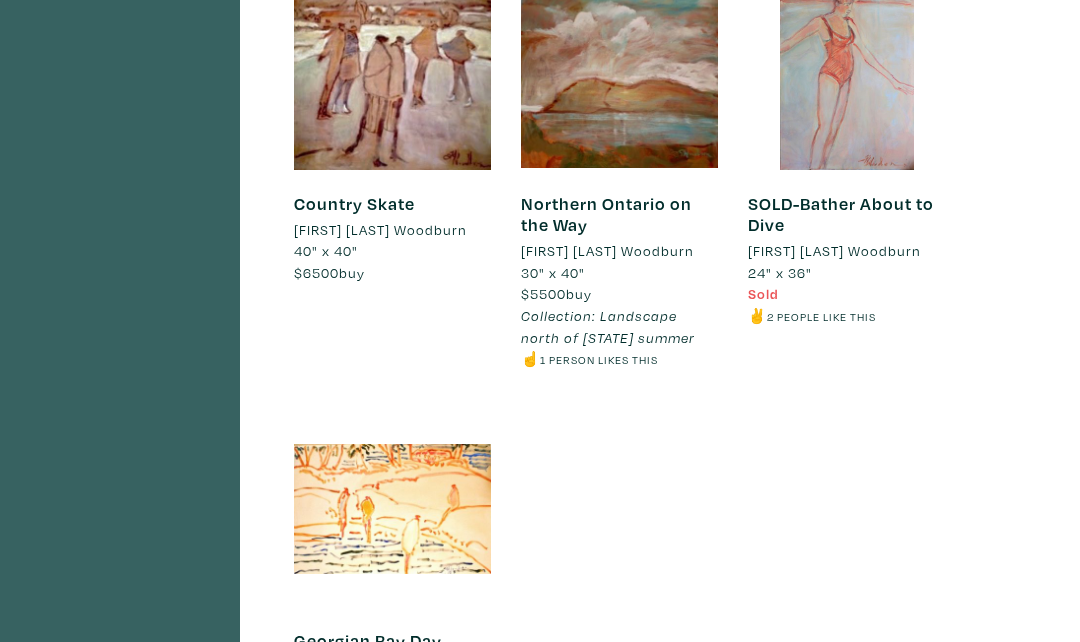 click at bounding box center [392, 508] 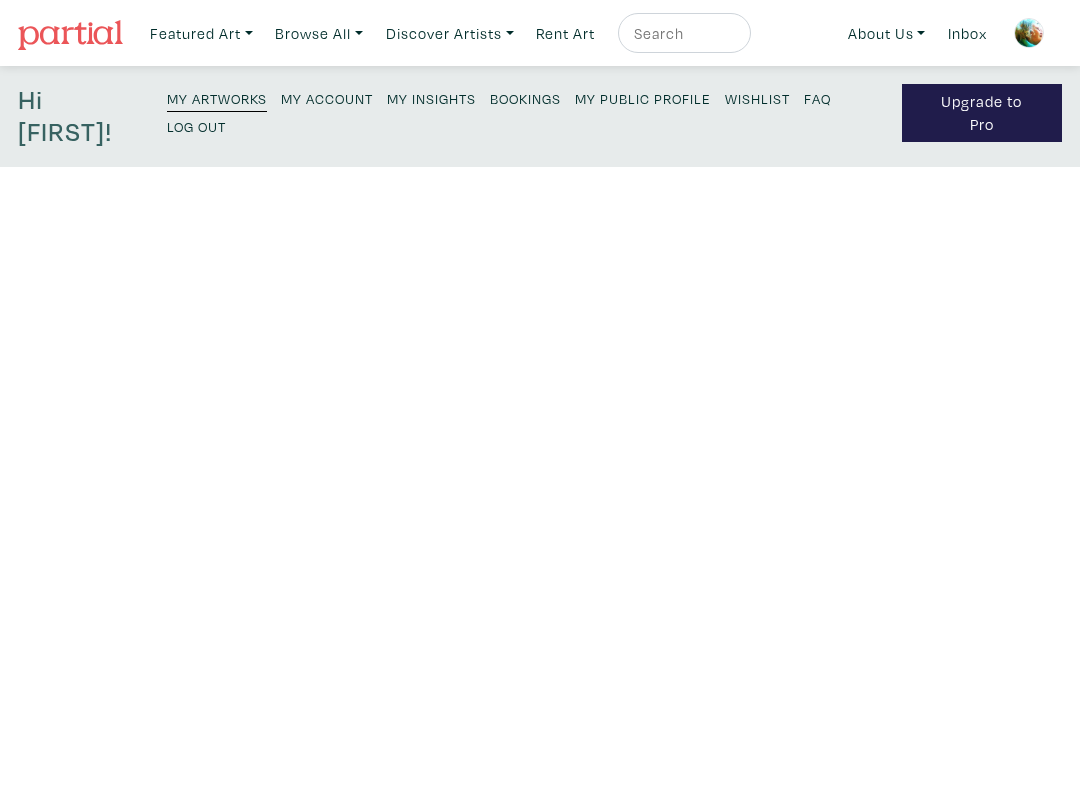 scroll, scrollTop: 0, scrollLeft: 0, axis: both 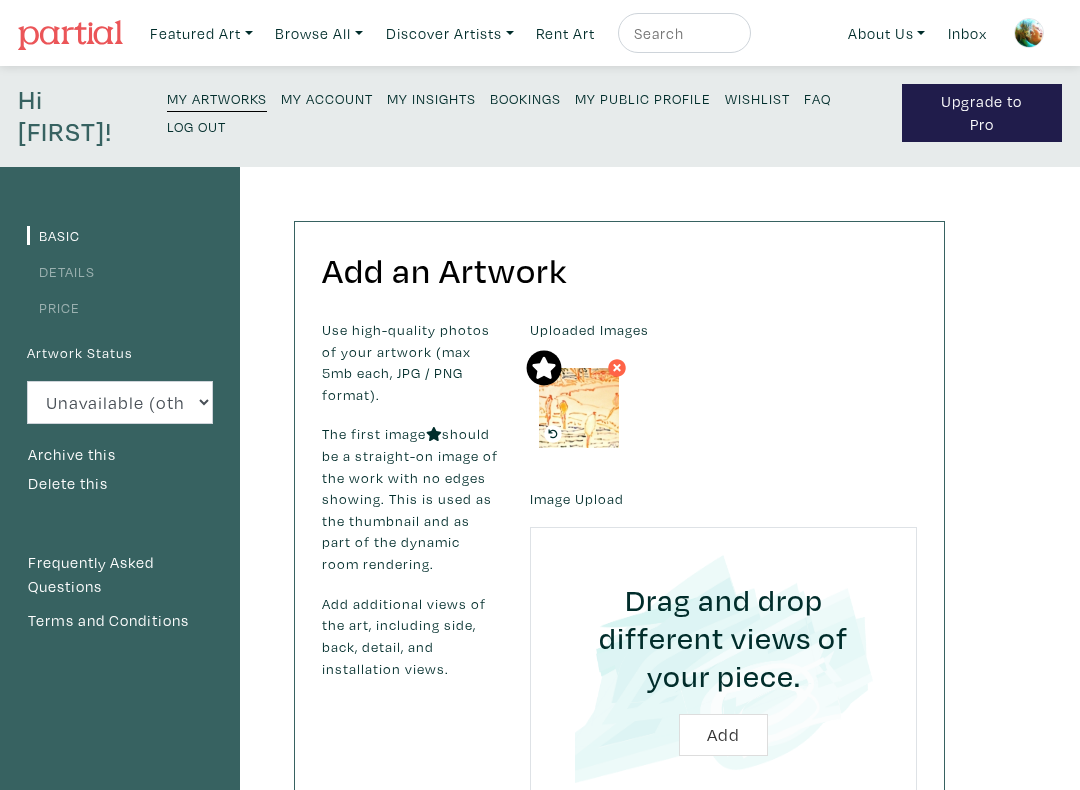 click on "Hi [NAME]!
My Artworks
My Account
My Insights
Bookings
My Public Profile
Wishlist
FAQ
Log Out
Upgrade to Pro" at bounding box center [540, 116] 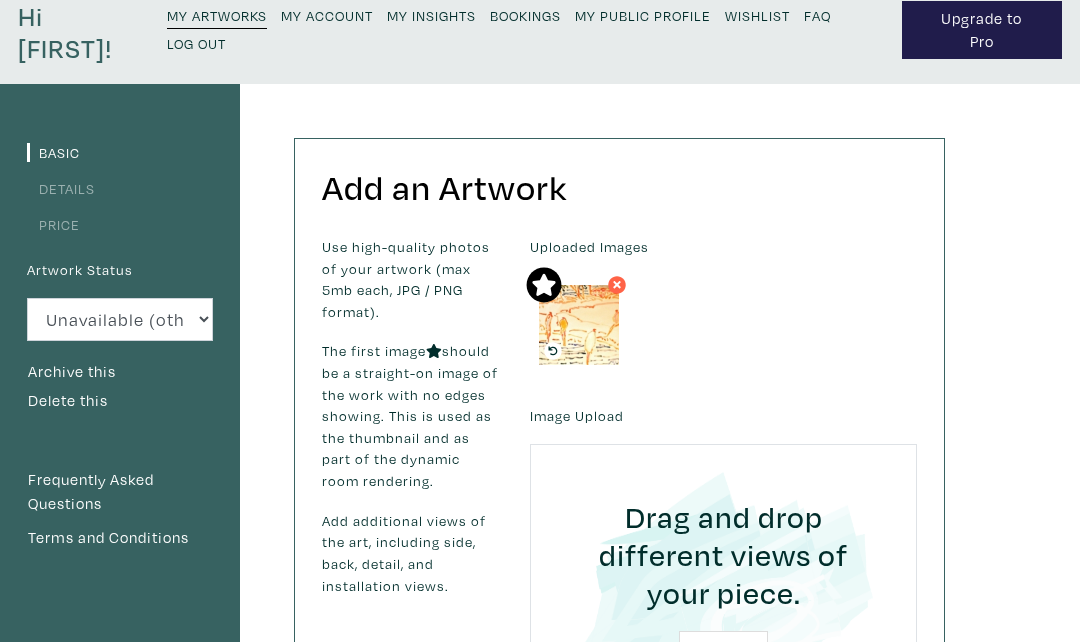 scroll, scrollTop: 0, scrollLeft: 0, axis: both 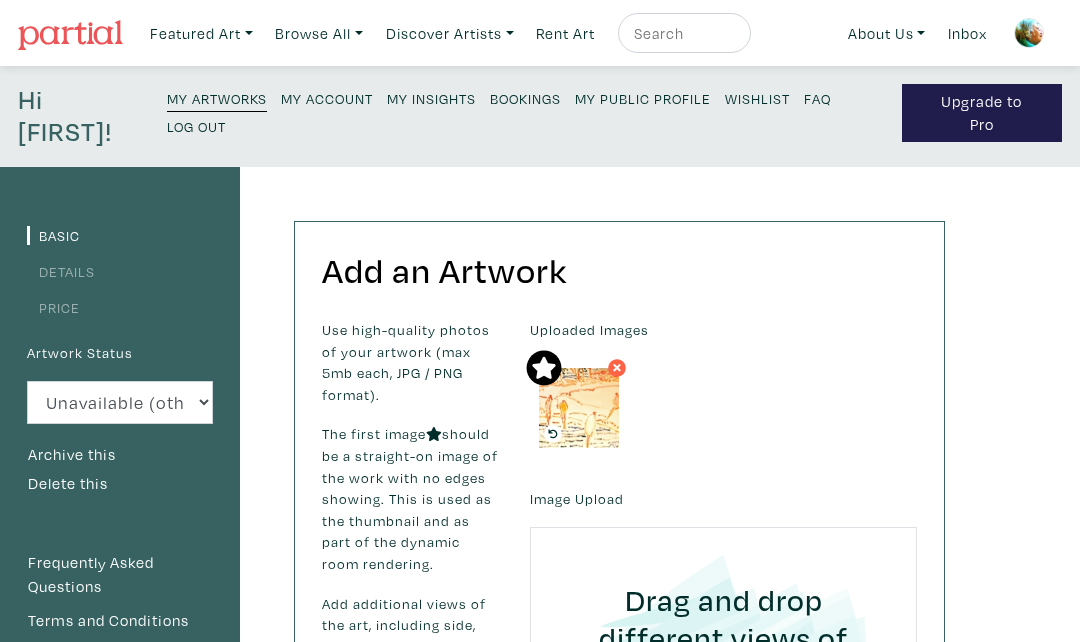 click on "My Insights" at bounding box center (431, 97) 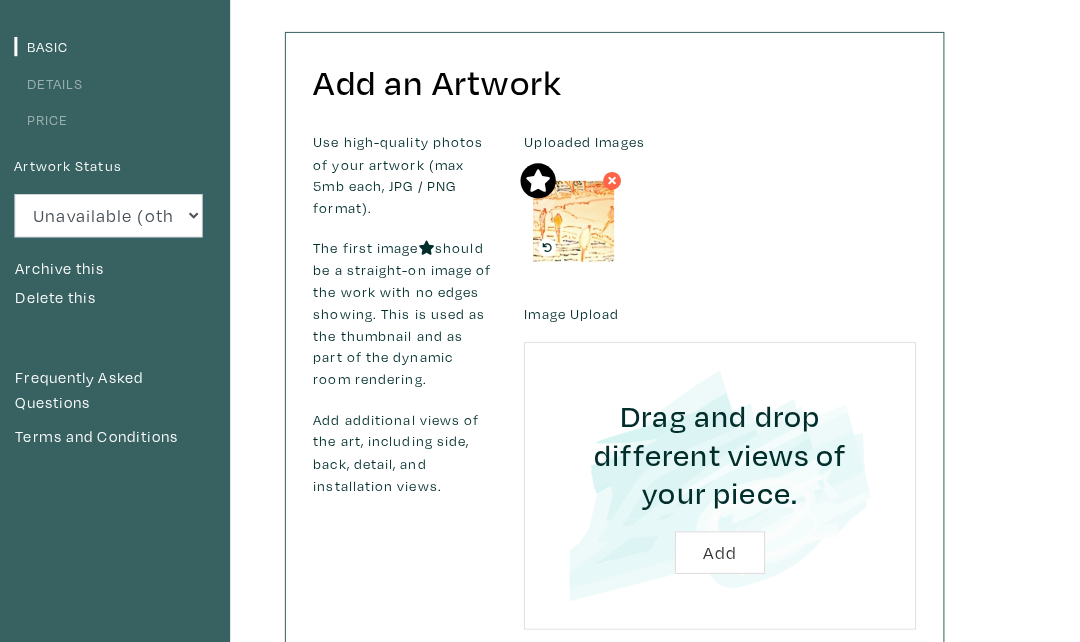 scroll, scrollTop: 0, scrollLeft: 0, axis: both 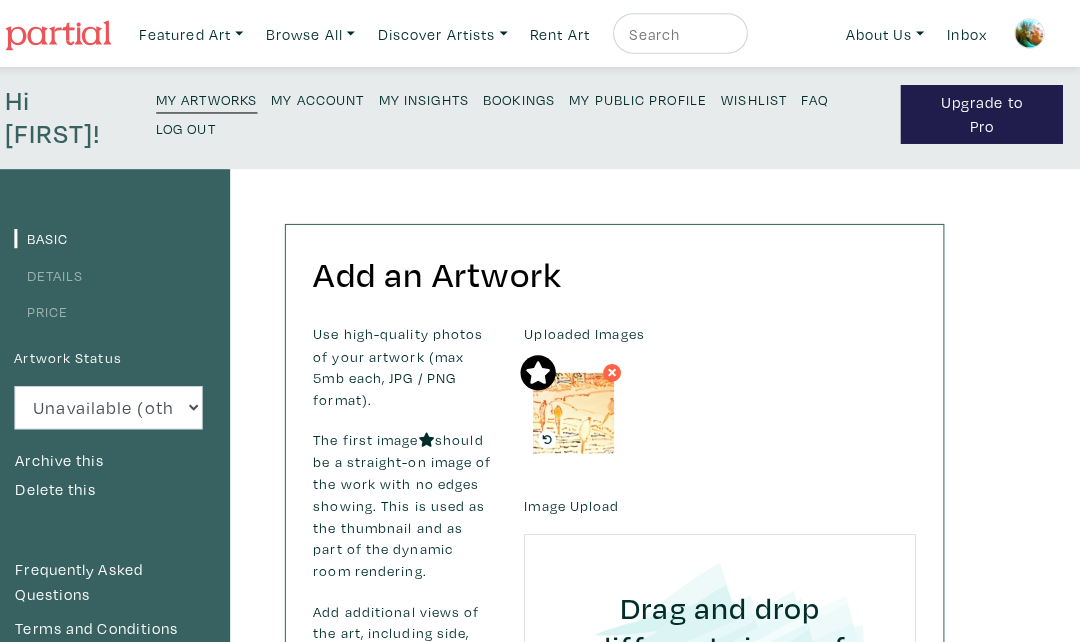 click at bounding box center [579, 408] 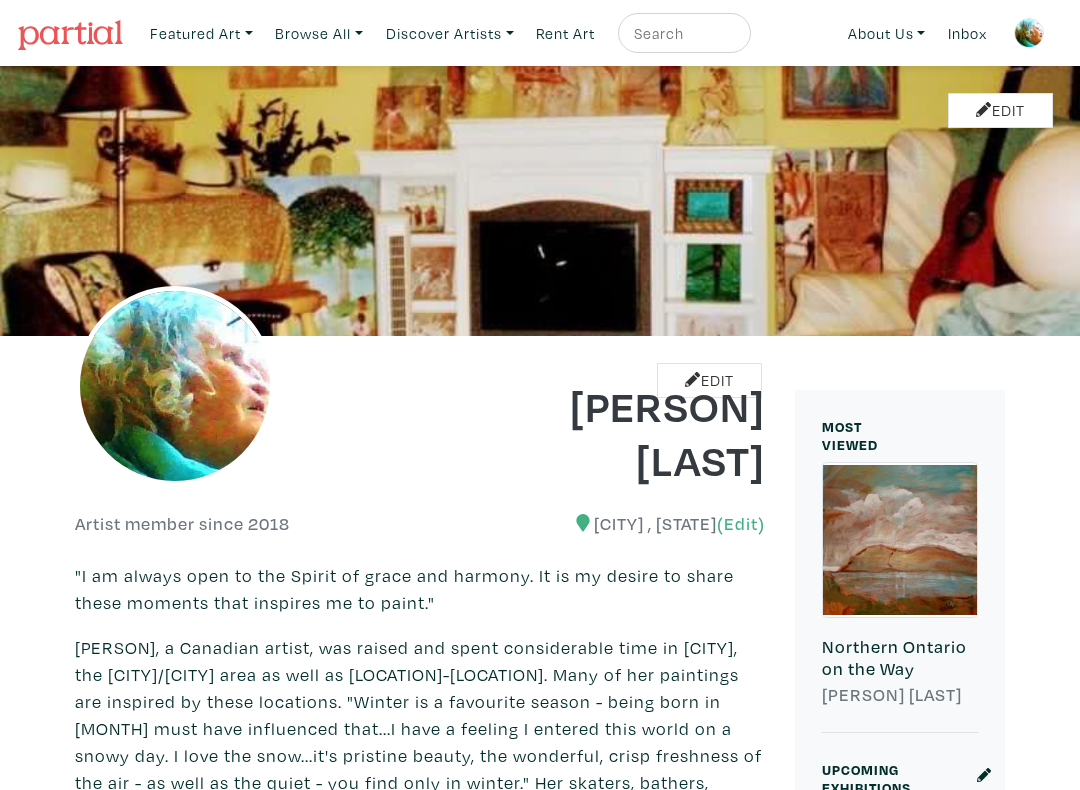 scroll, scrollTop: 0, scrollLeft: 0, axis: both 